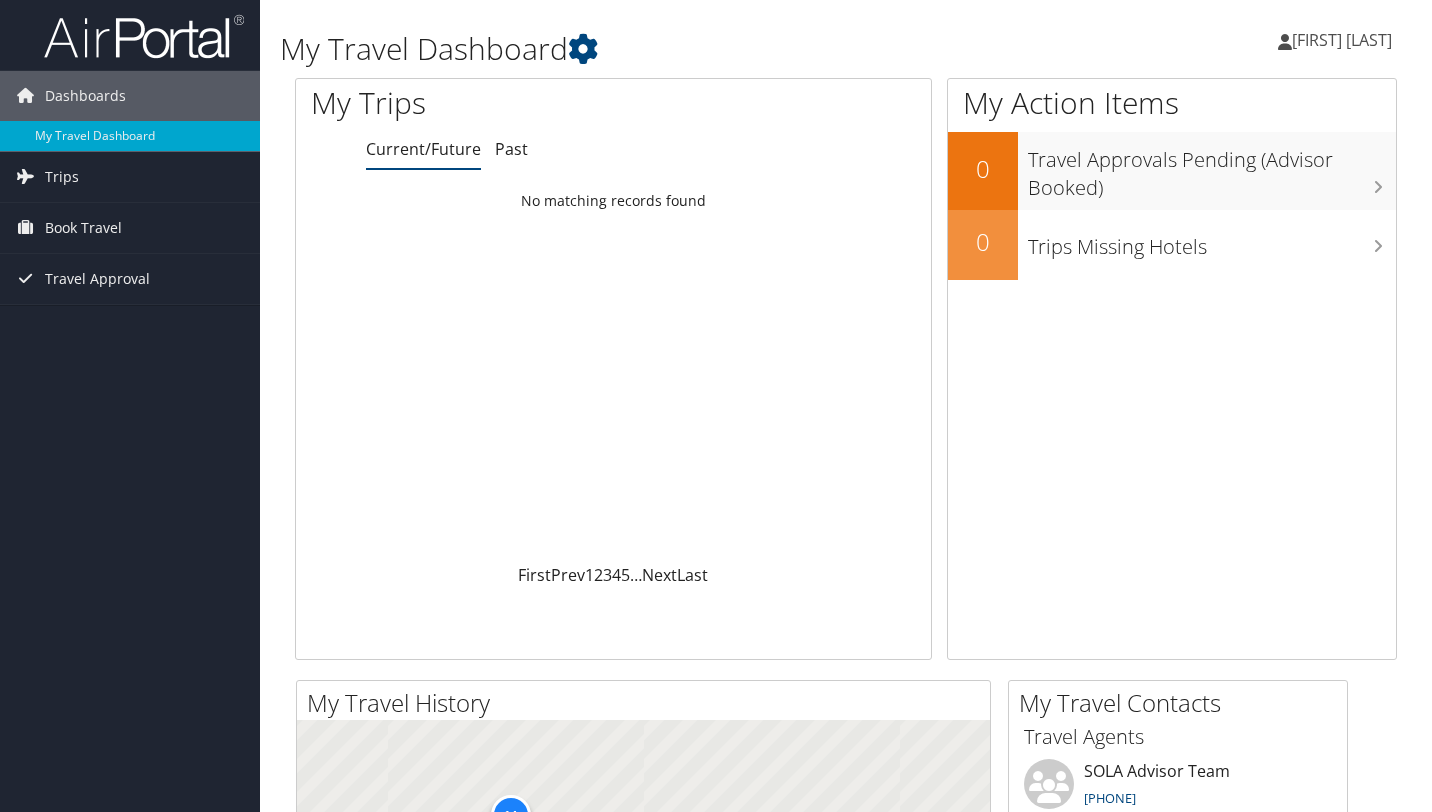 scroll, scrollTop: 0, scrollLeft: 0, axis: both 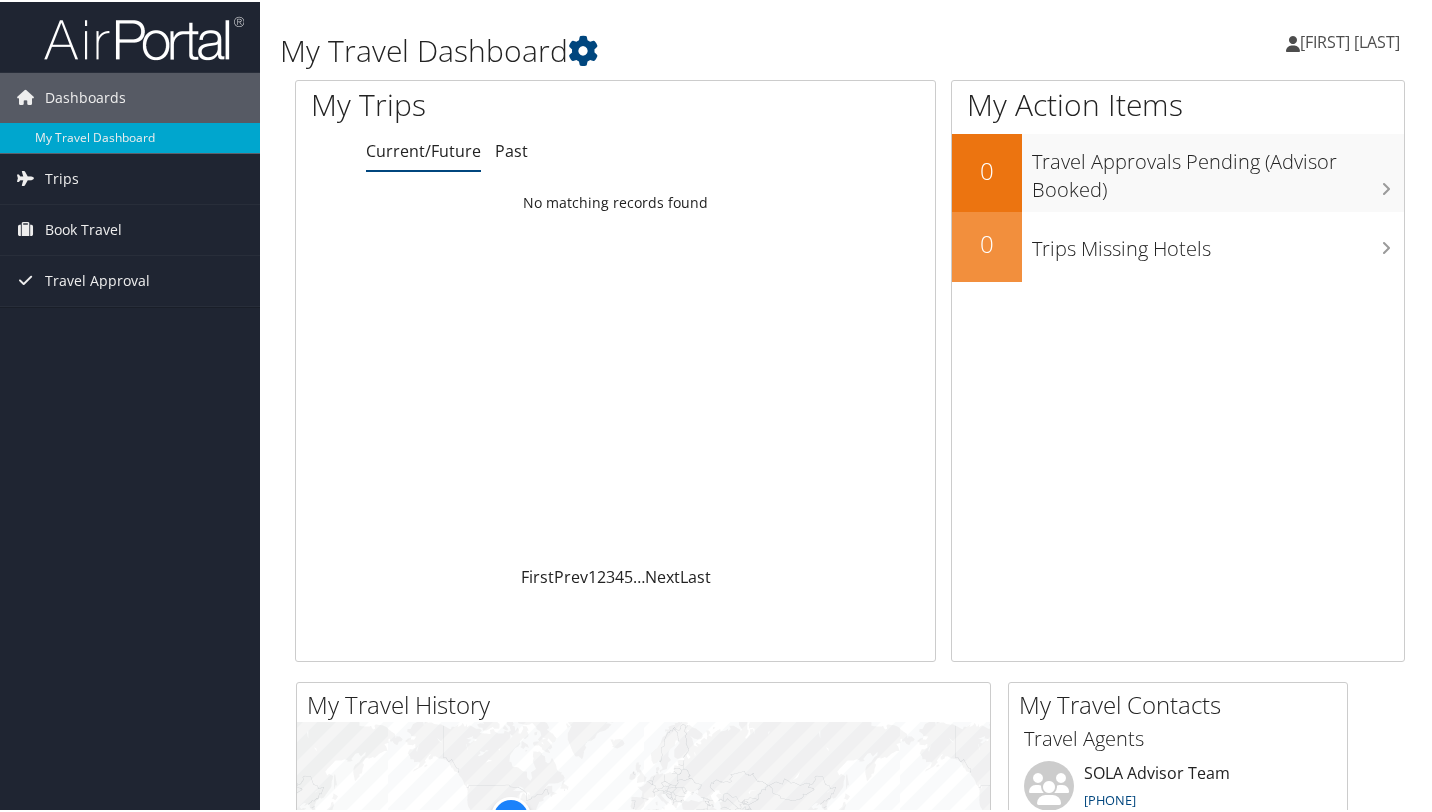 click on "Loading... No matching records found" at bounding box center [615, 373] 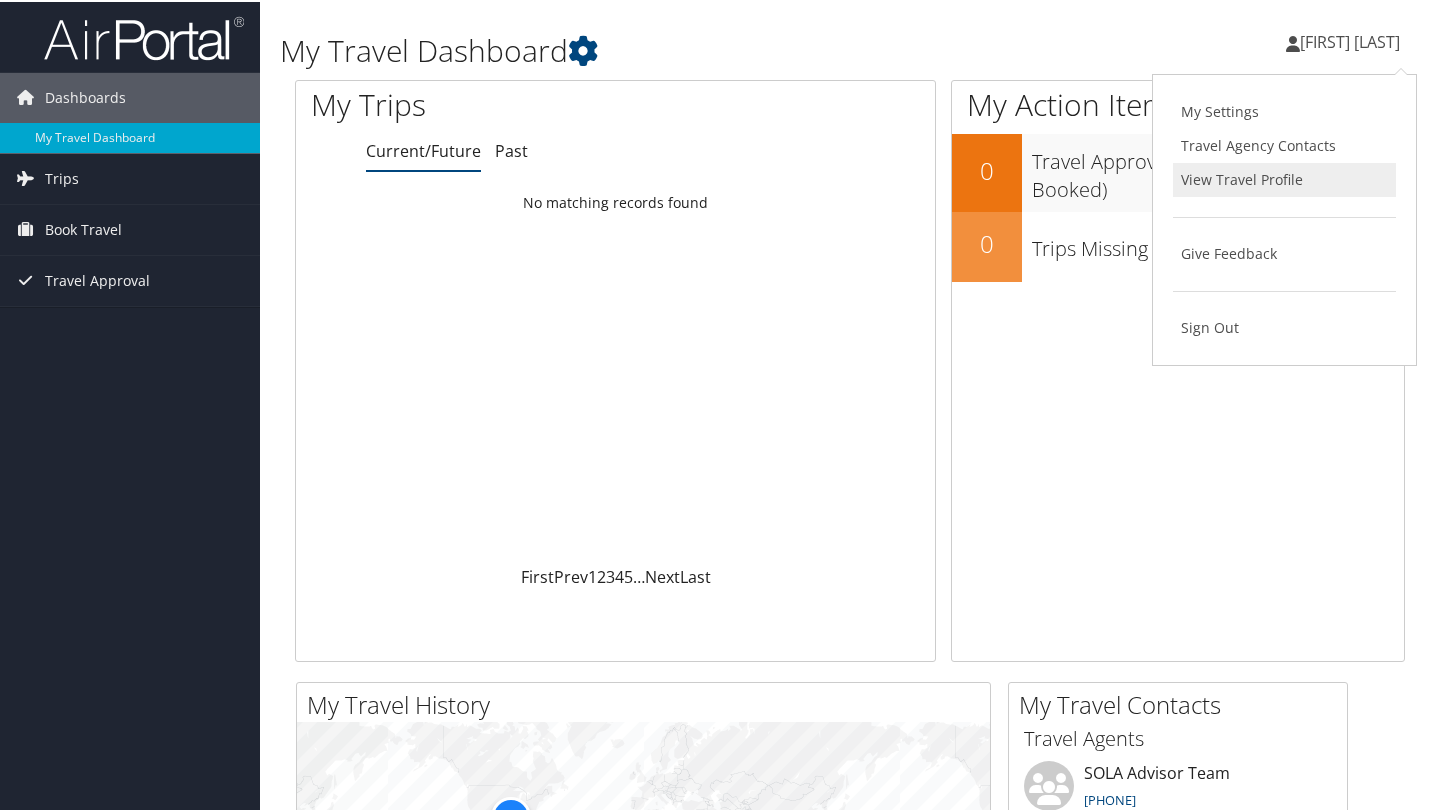 click on "View Travel Profile" at bounding box center (1284, 178) 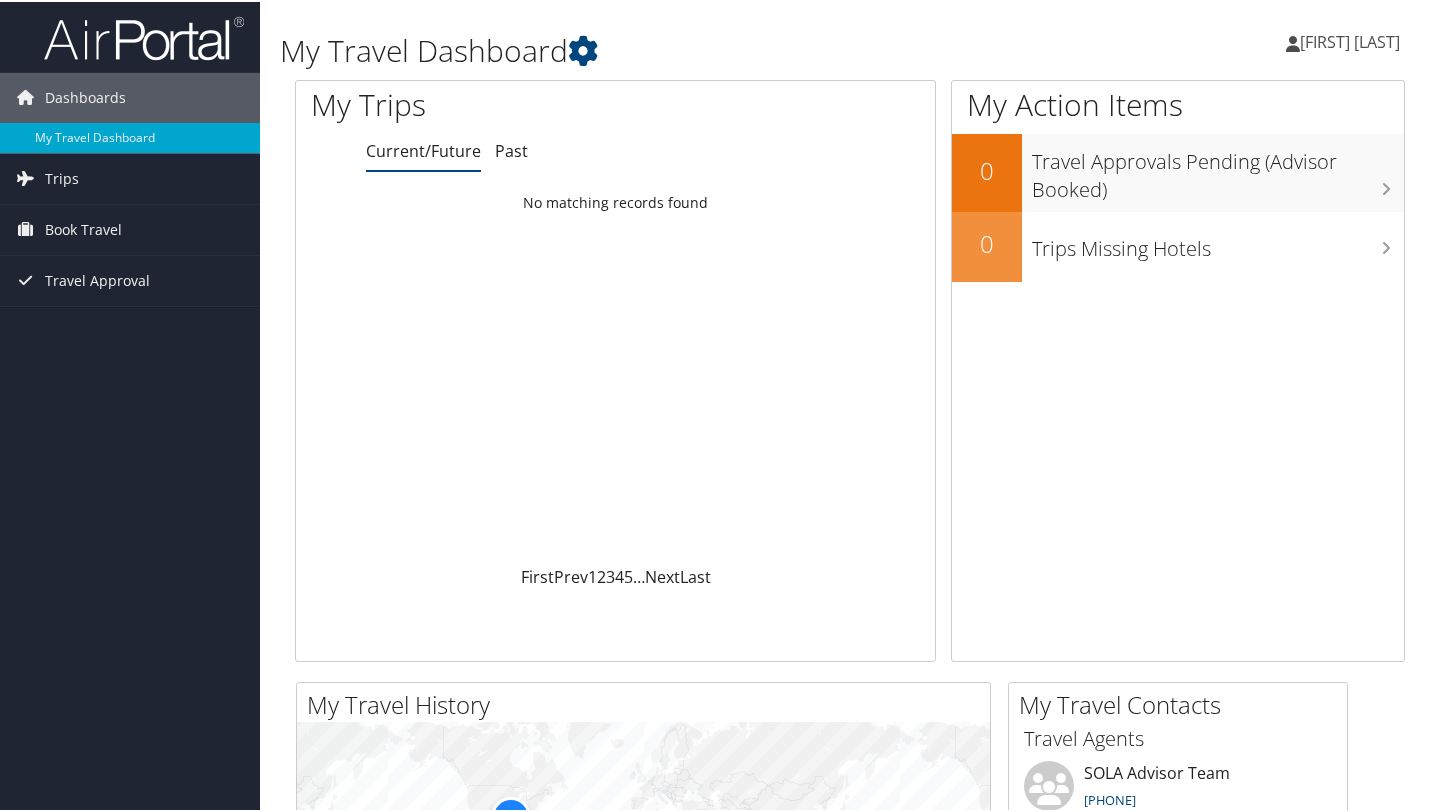 click on "[FIRST] [LAST]" at bounding box center [1353, 40] 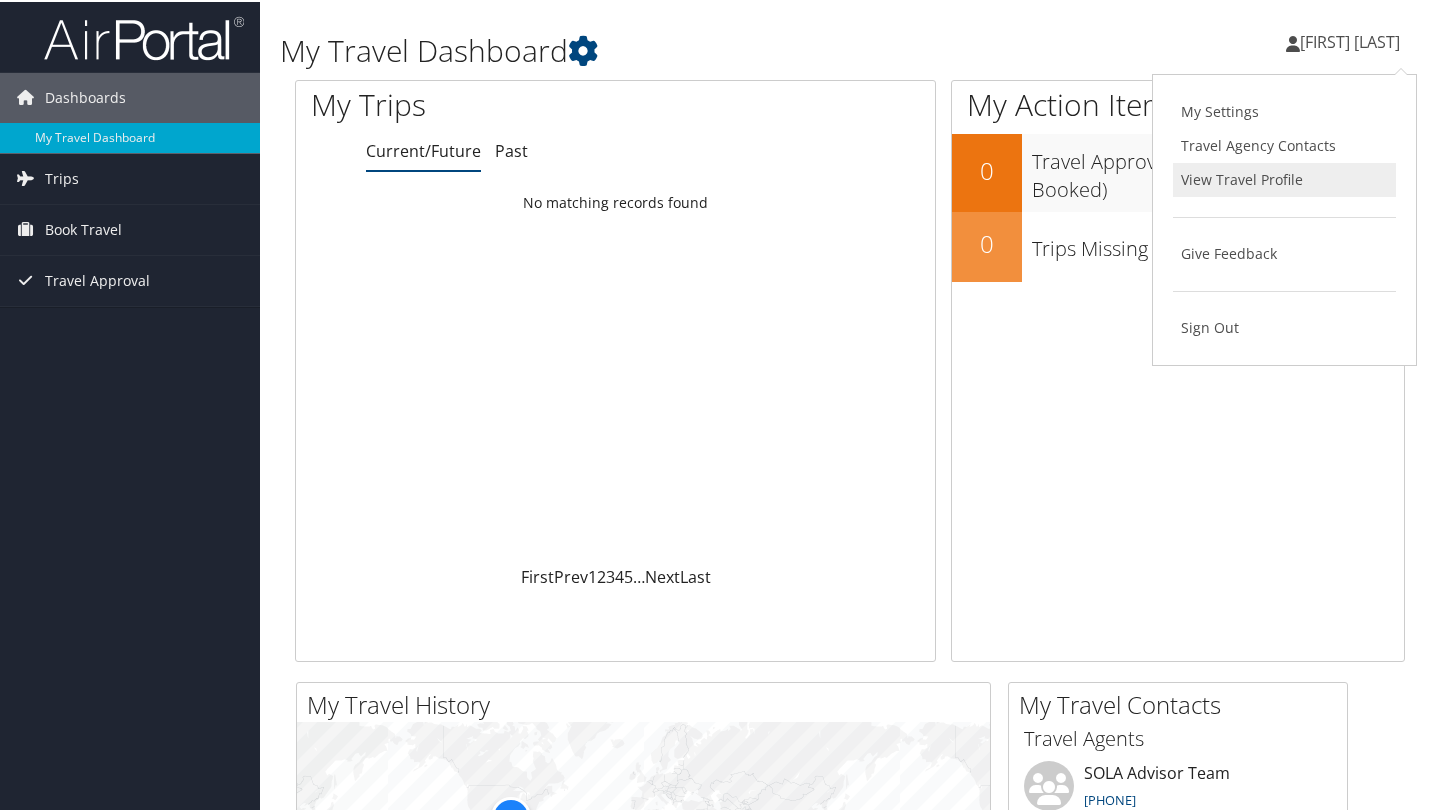 click on "View Travel Profile" at bounding box center [1284, 178] 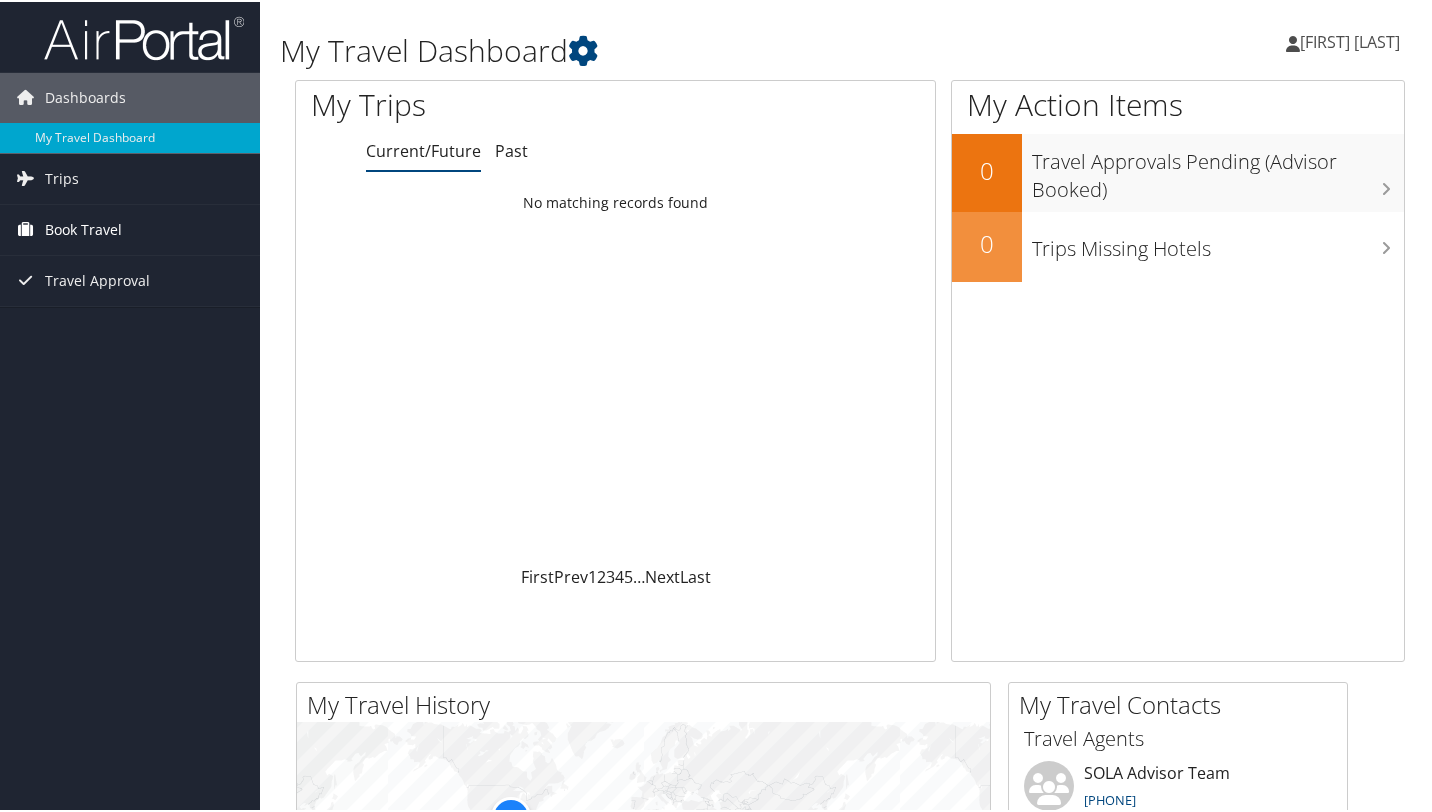 click on "Book Travel" at bounding box center [83, 228] 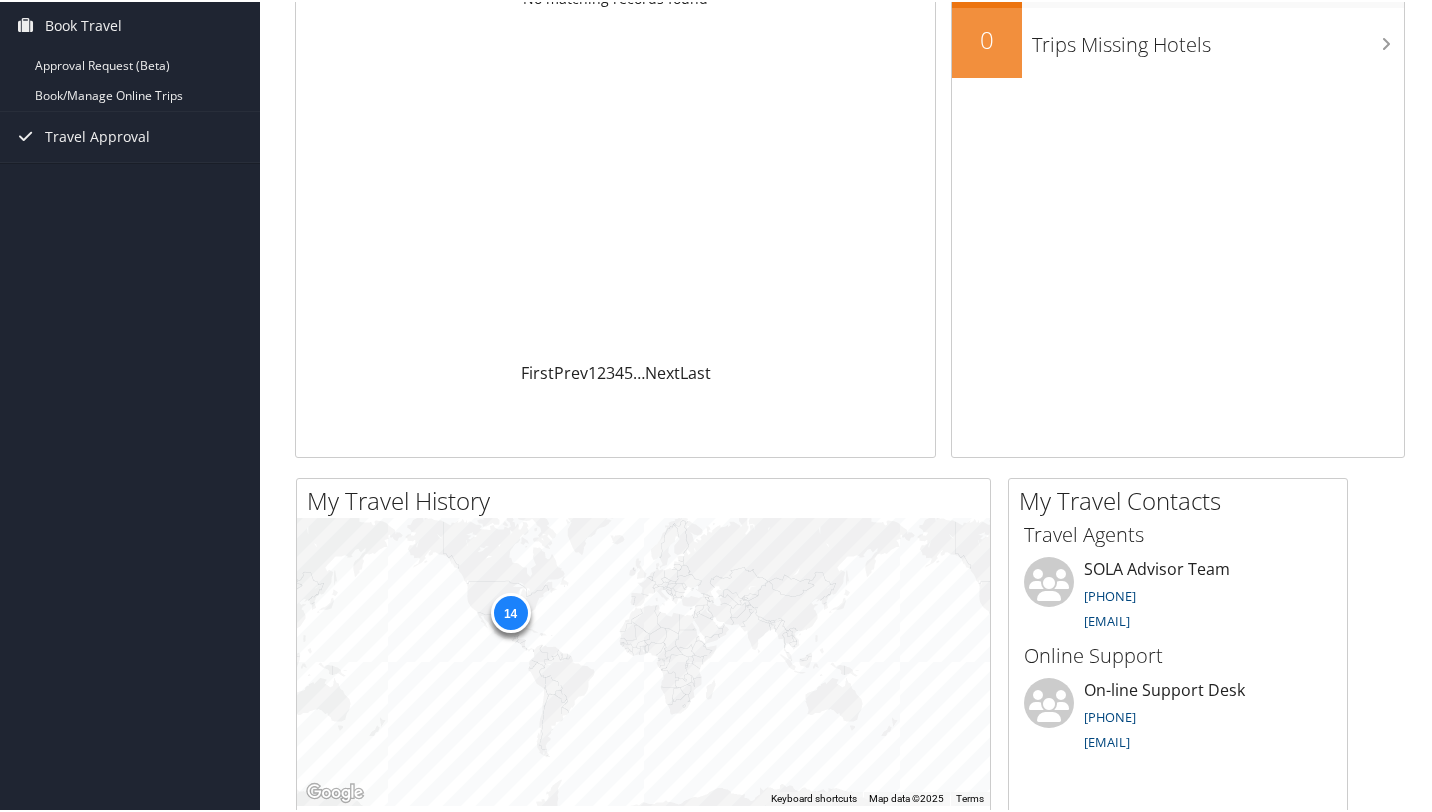 scroll, scrollTop: 0, scrollLeft: 0, axis: both 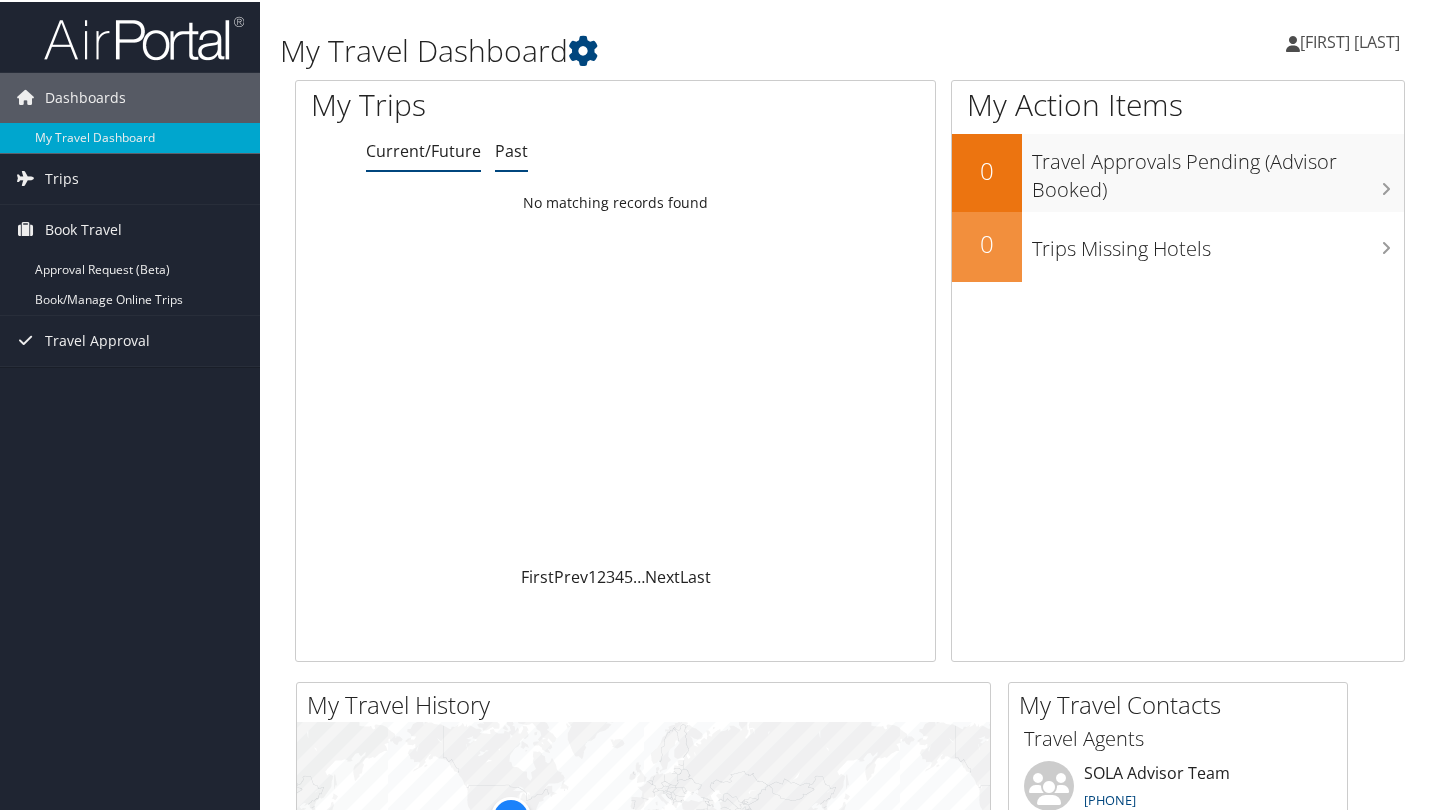 click on "Past" at bounding box center (511, 149) 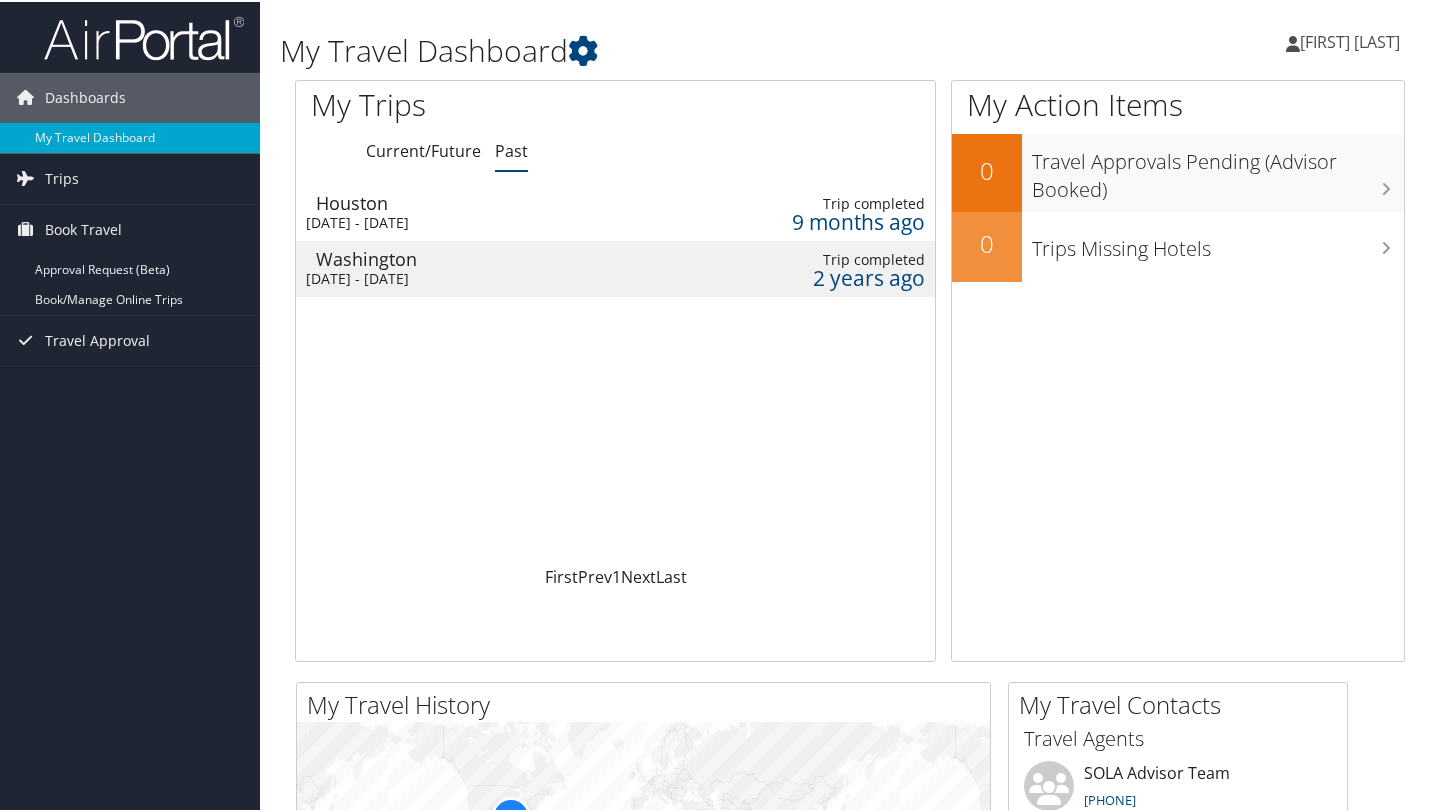 click on "[FIRST] [LAST]" at bounding box center [1350, 40] 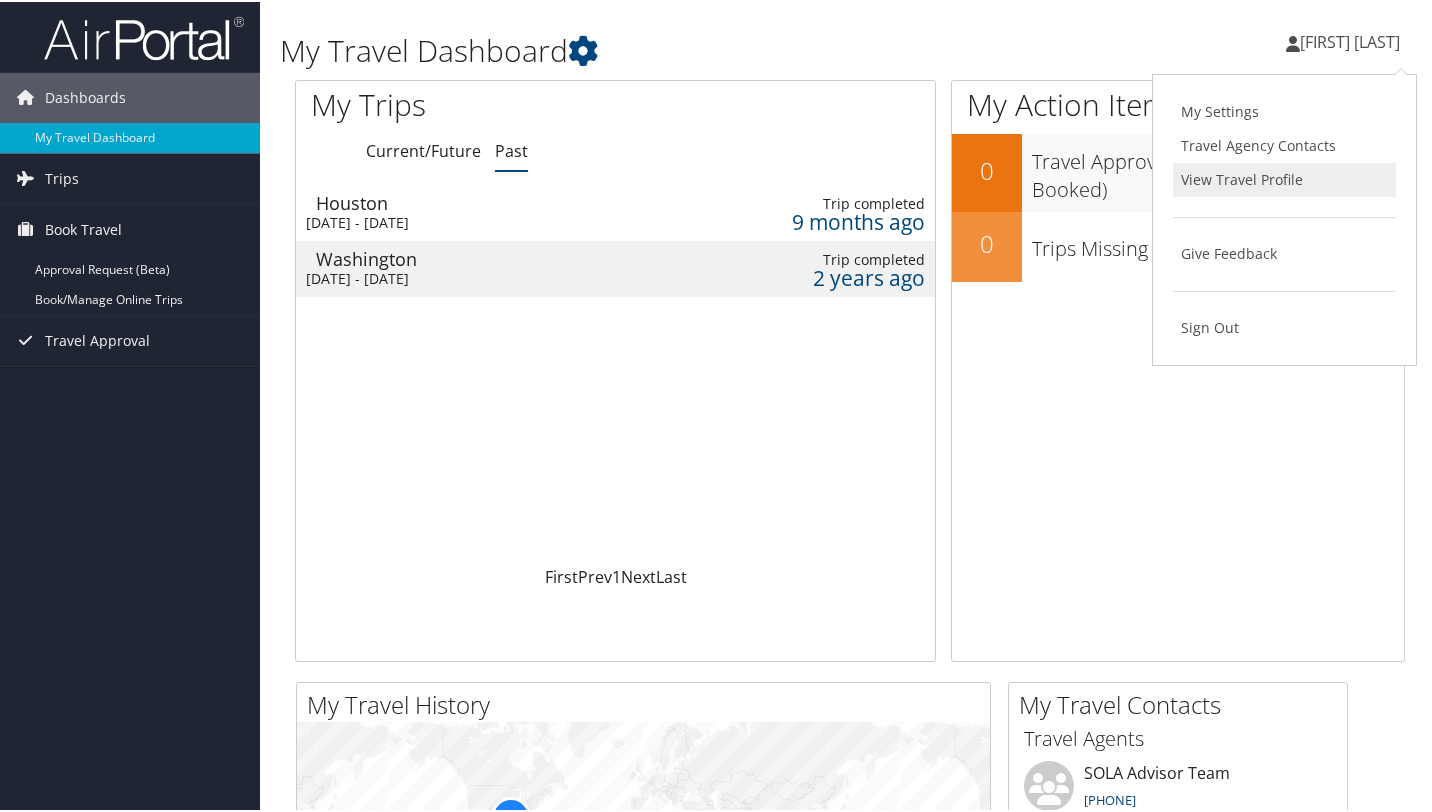 click on "View Travel Profile" at bounding box center [1284, 178] 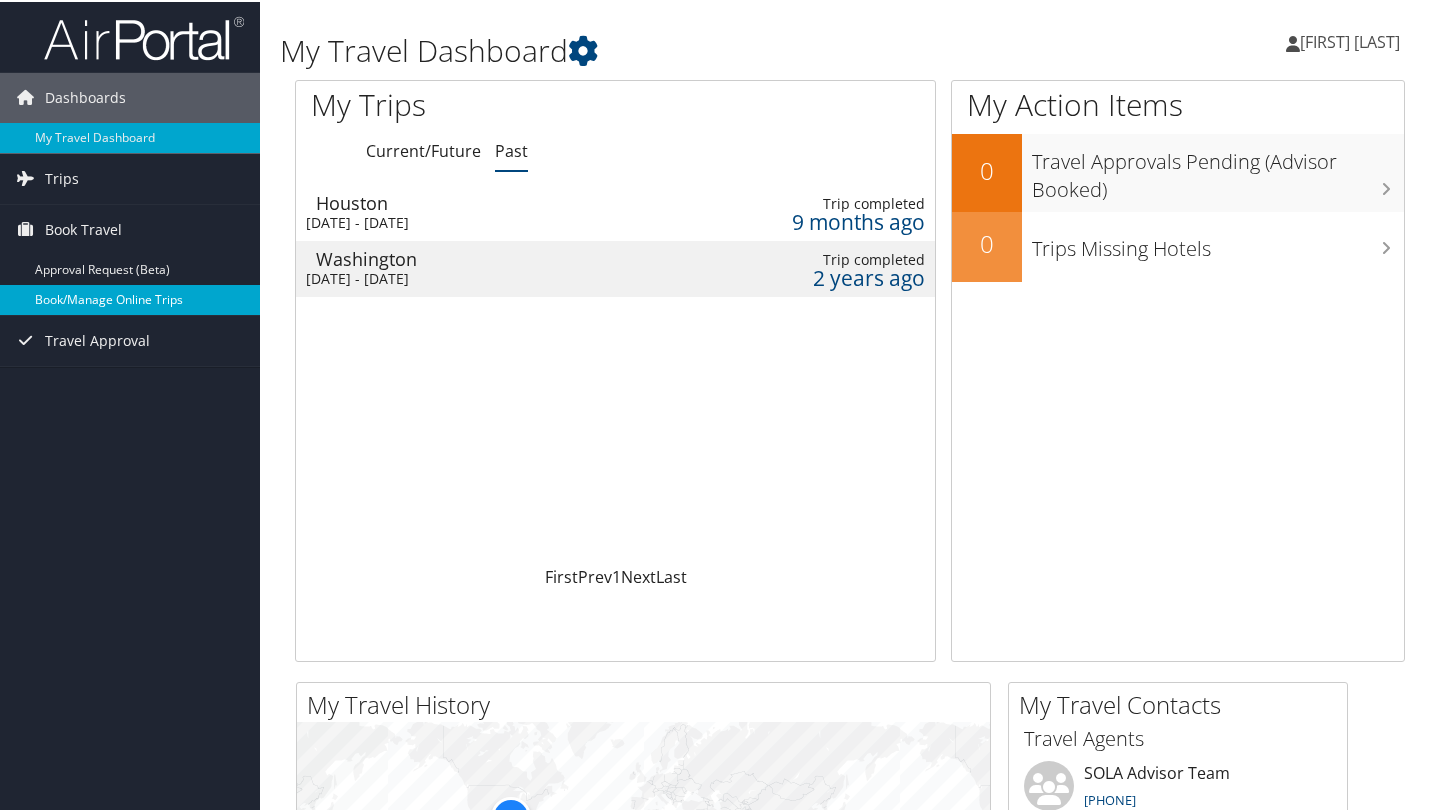 click on "Book/Manage Online Trips" at bounding box center [130, 298] 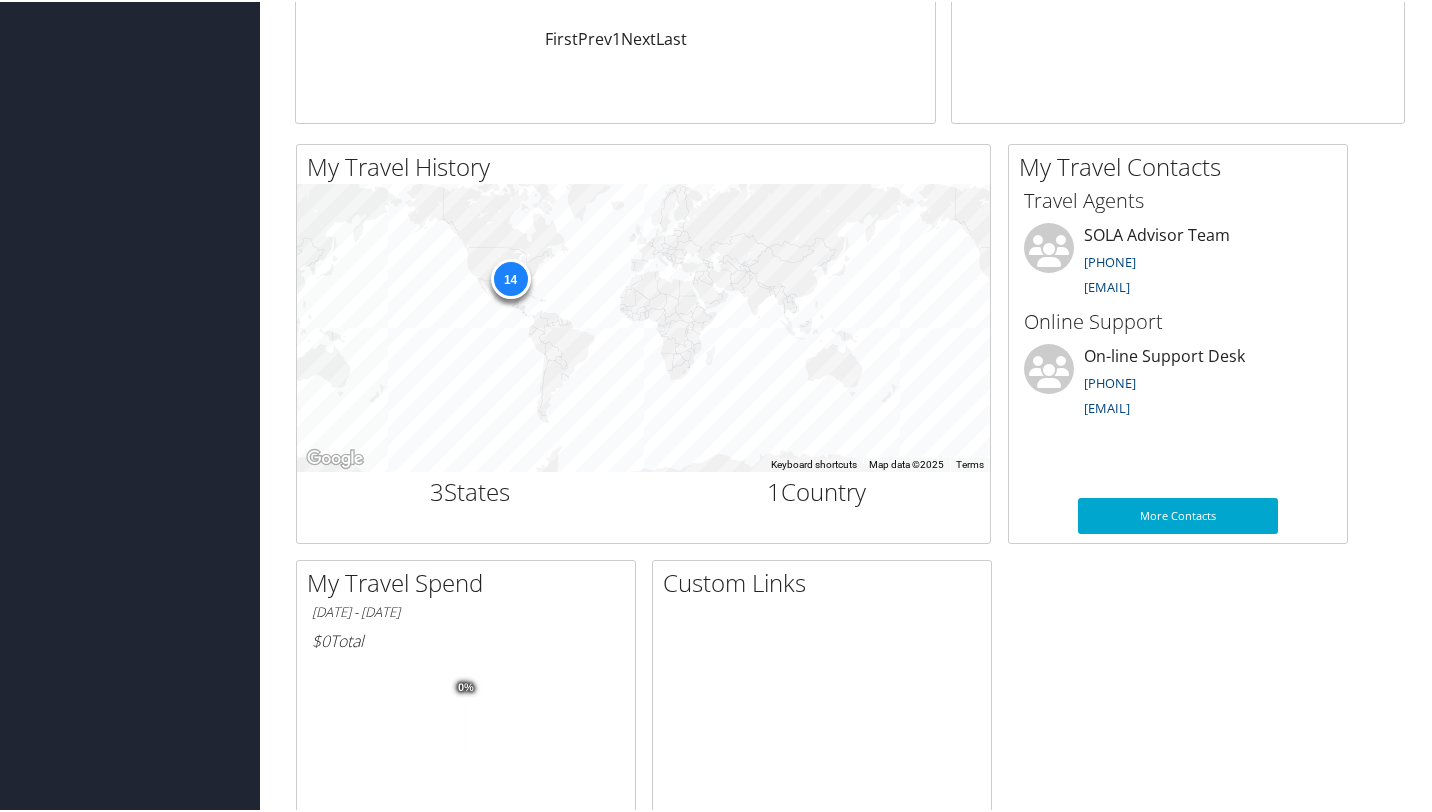 scroll, scrollTop: 719, scrollLeft: 0, axis: vertical 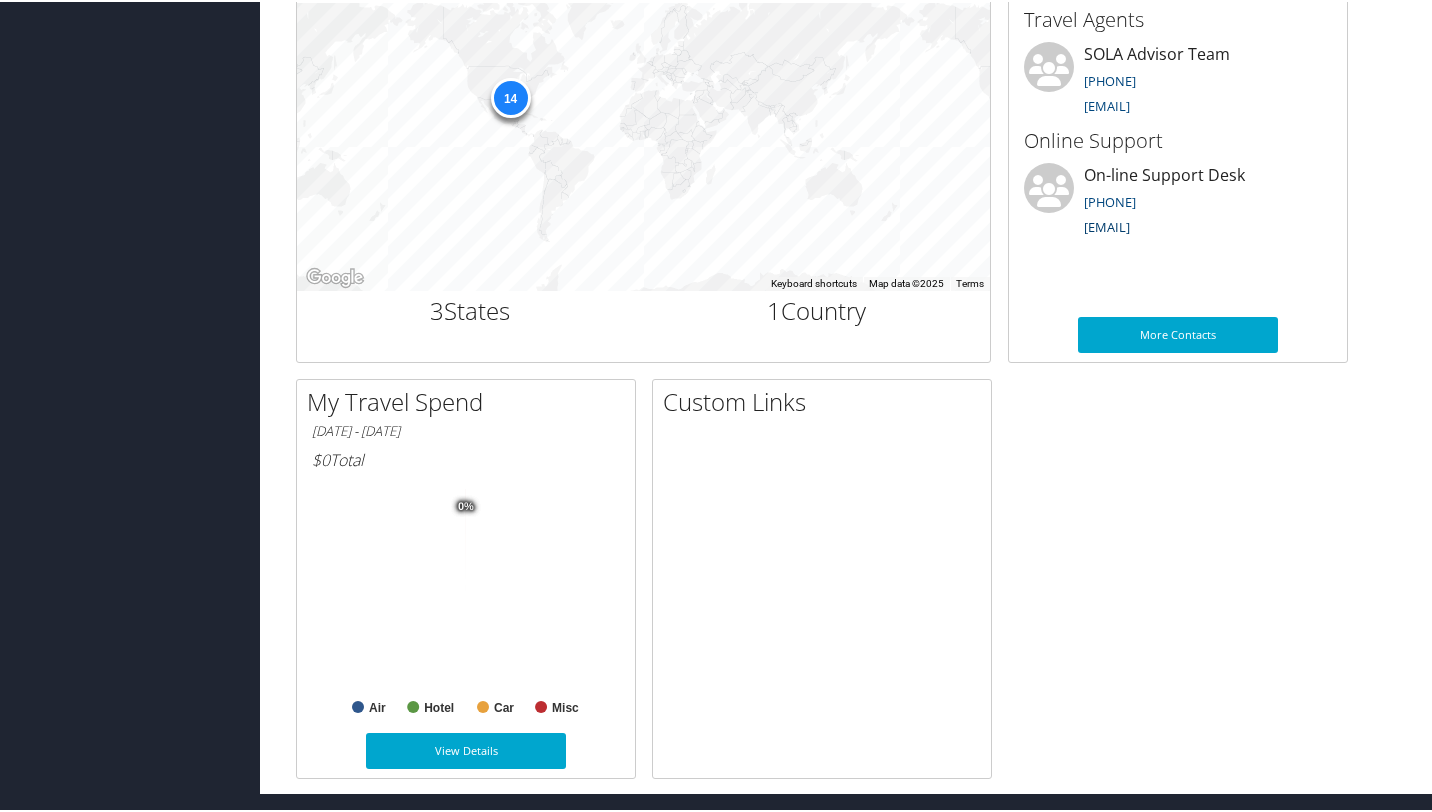 click on "[EMAIL]" at bounding box center [1107, 225] 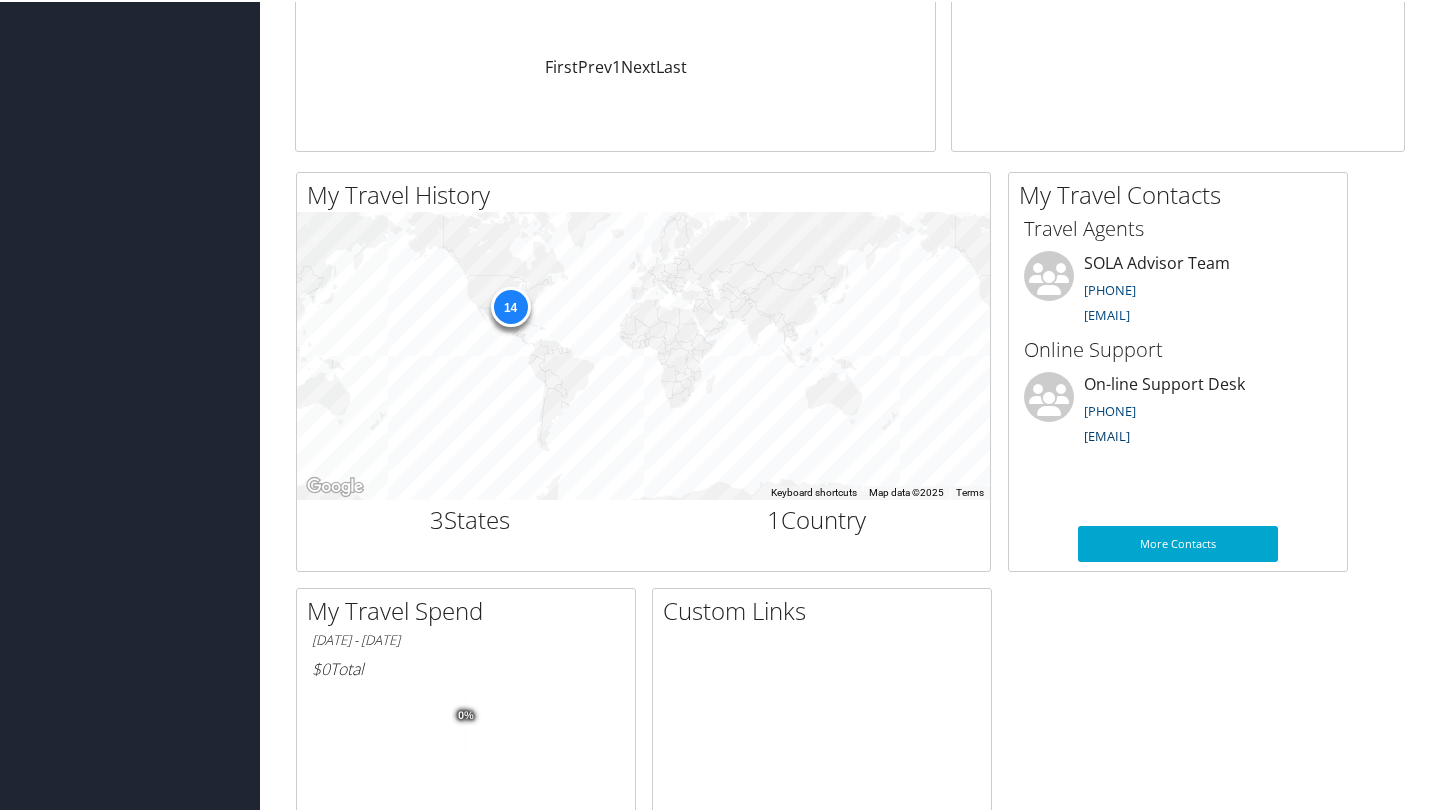 scroll, scrollTop: 0, scrollLeft: 0, axis: both 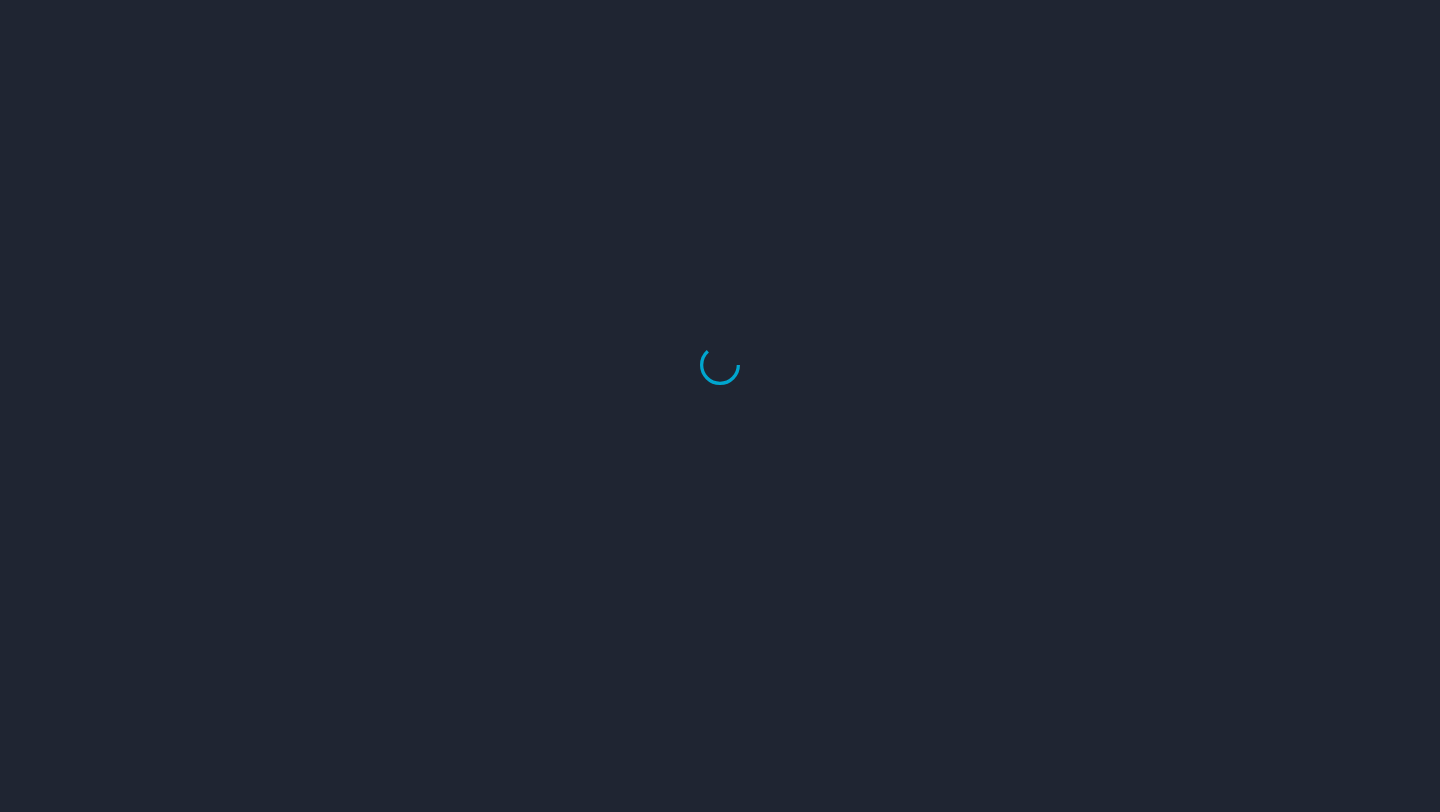 select on "US" 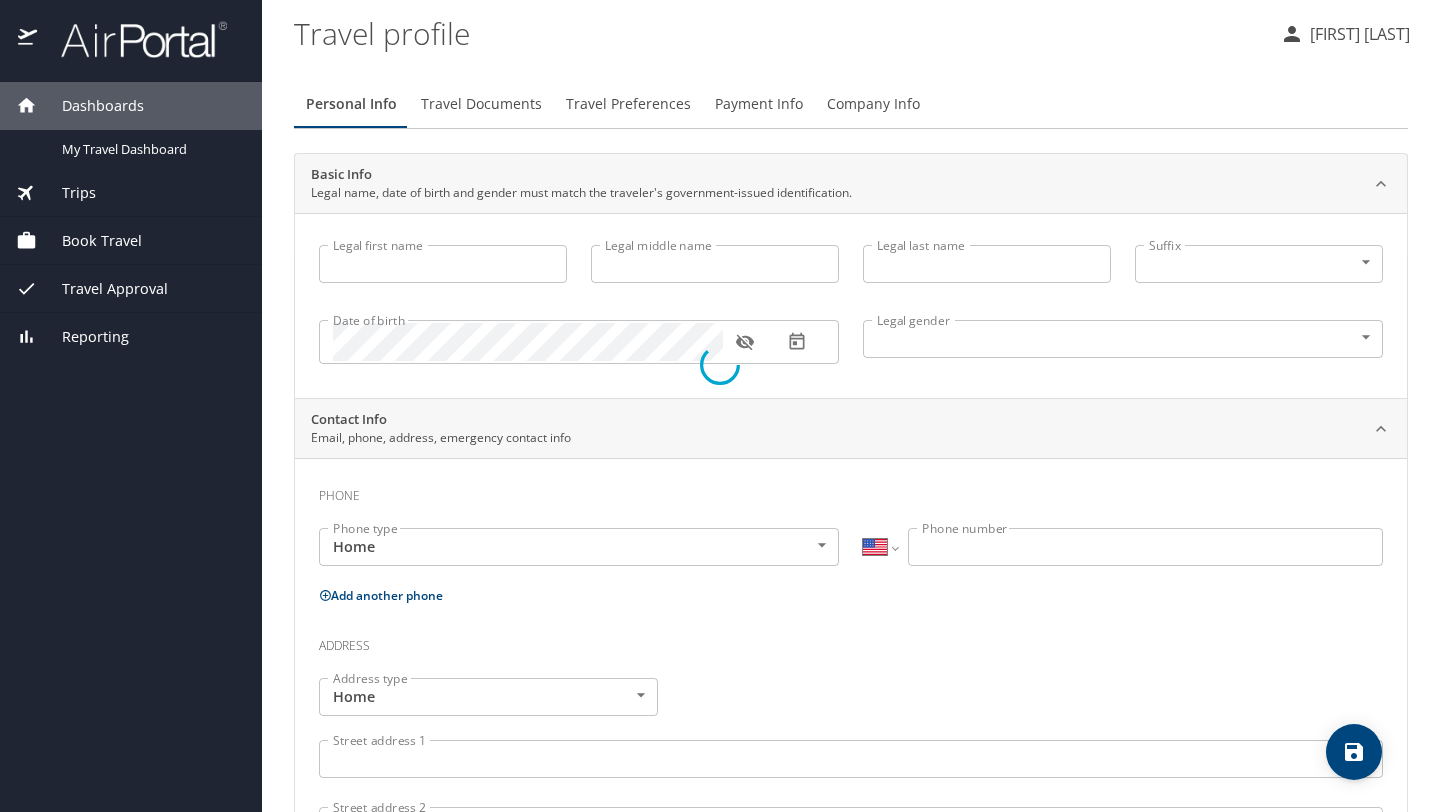 click at bounding box center (720, 365) 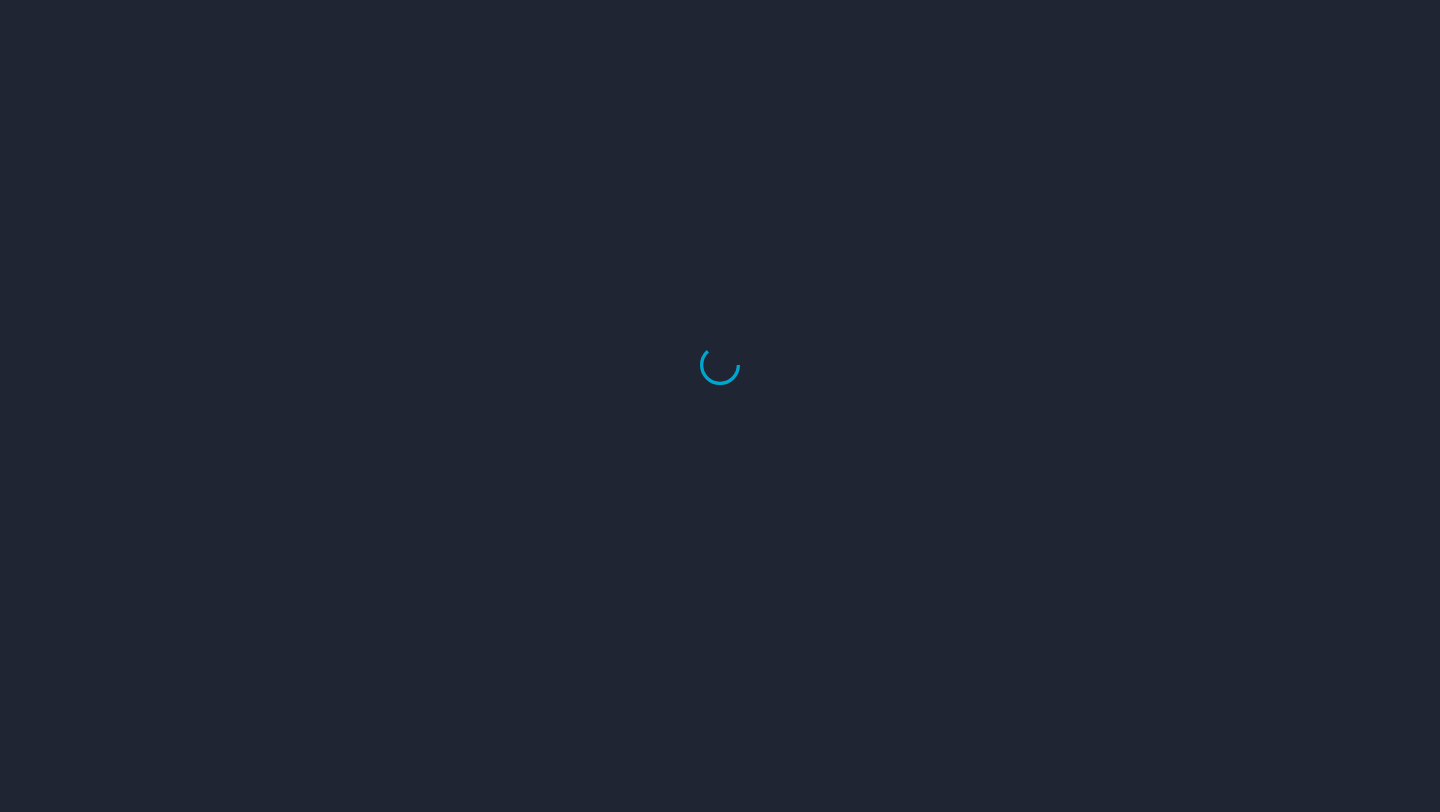 scroll, scrollTop: 0, scrollLeft: 0, axis: both 